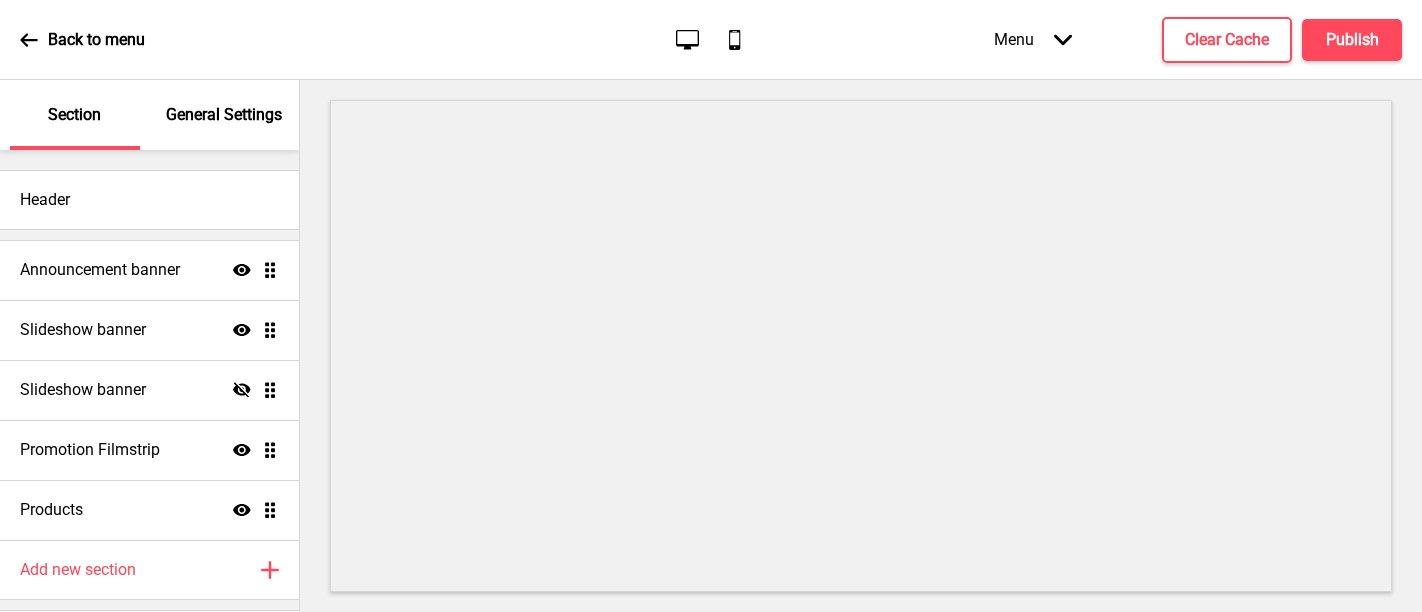 scroll, scrollTop: 0, scrollLeft: 0, axis: both 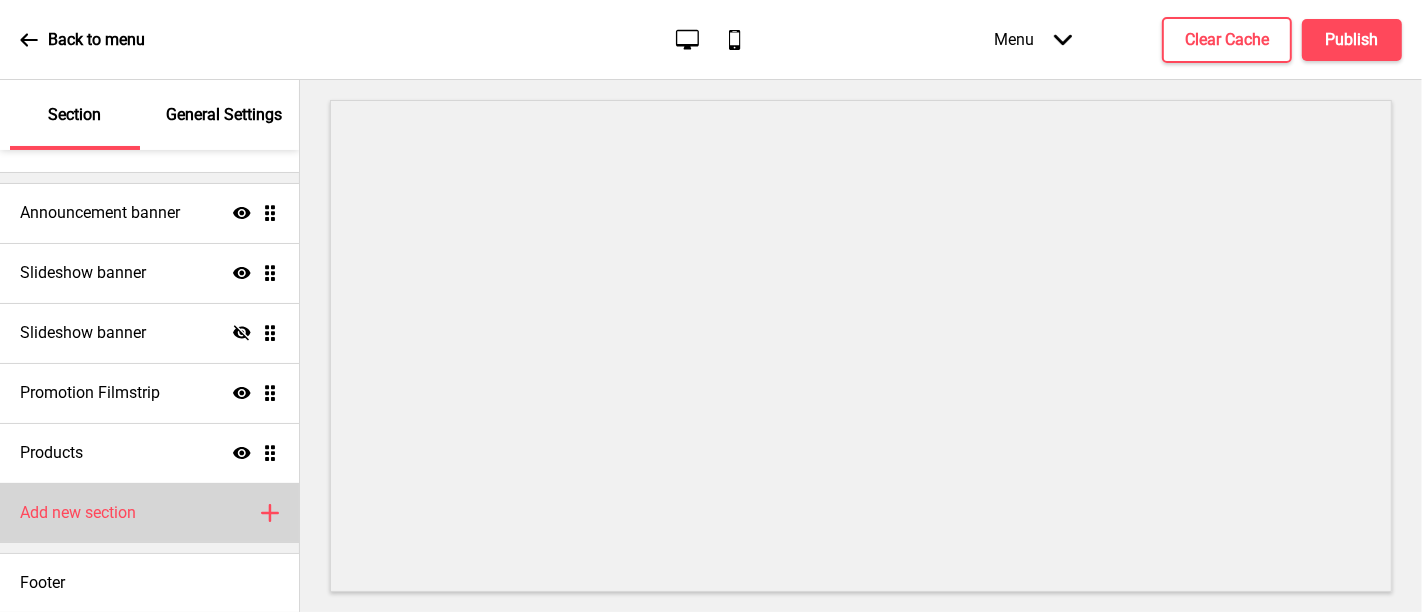 click on "Add new section Plus" at bounding box center [149, 513] 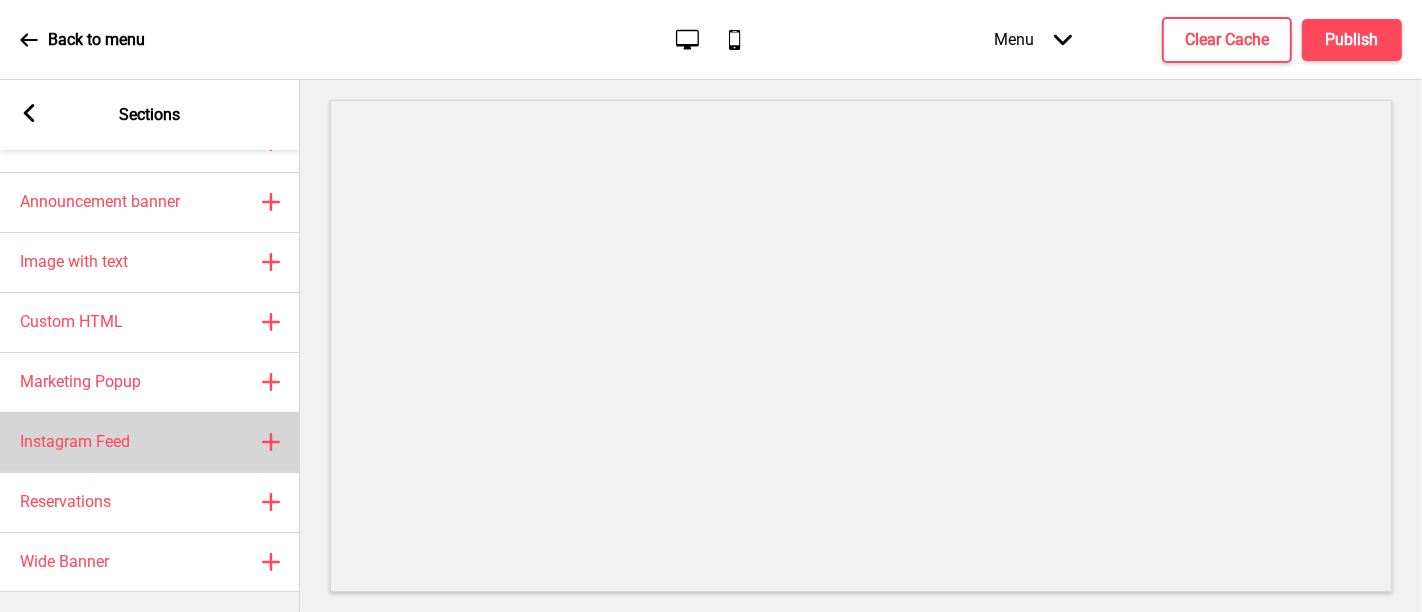 scroll, scrollTop: 225, scrollLeft: 0, axis: vertical 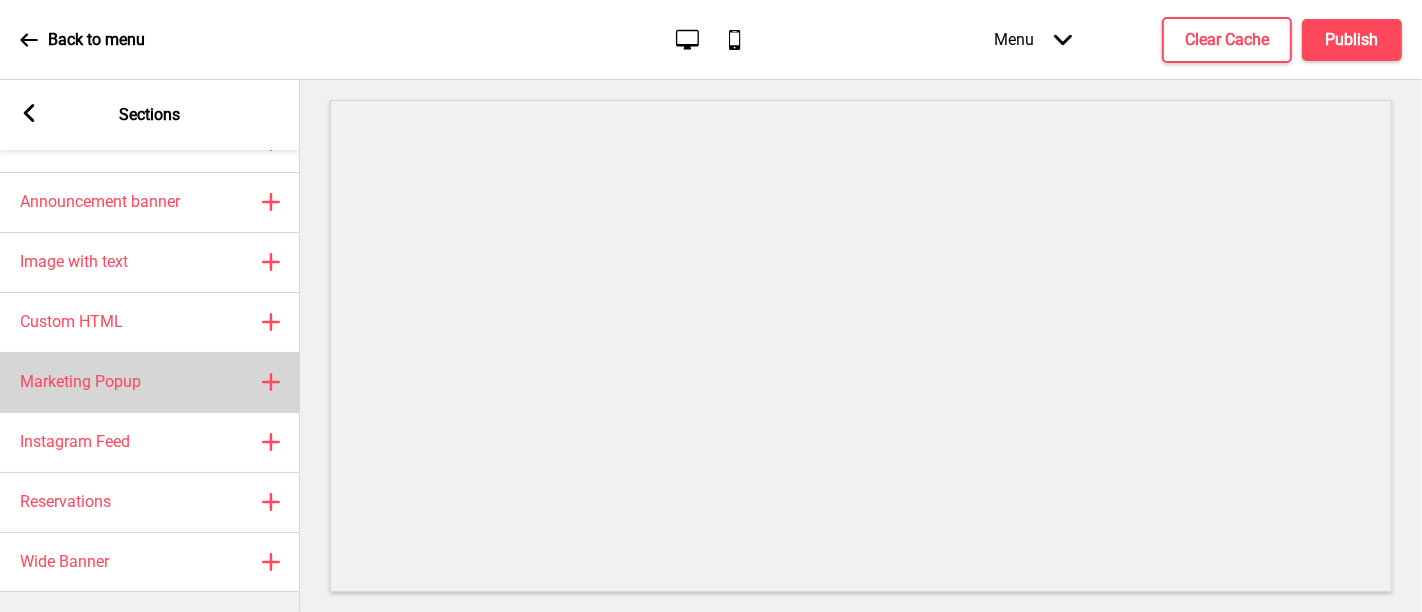 click on "Marketing Popup Plus" at bounding box center (150, 382) 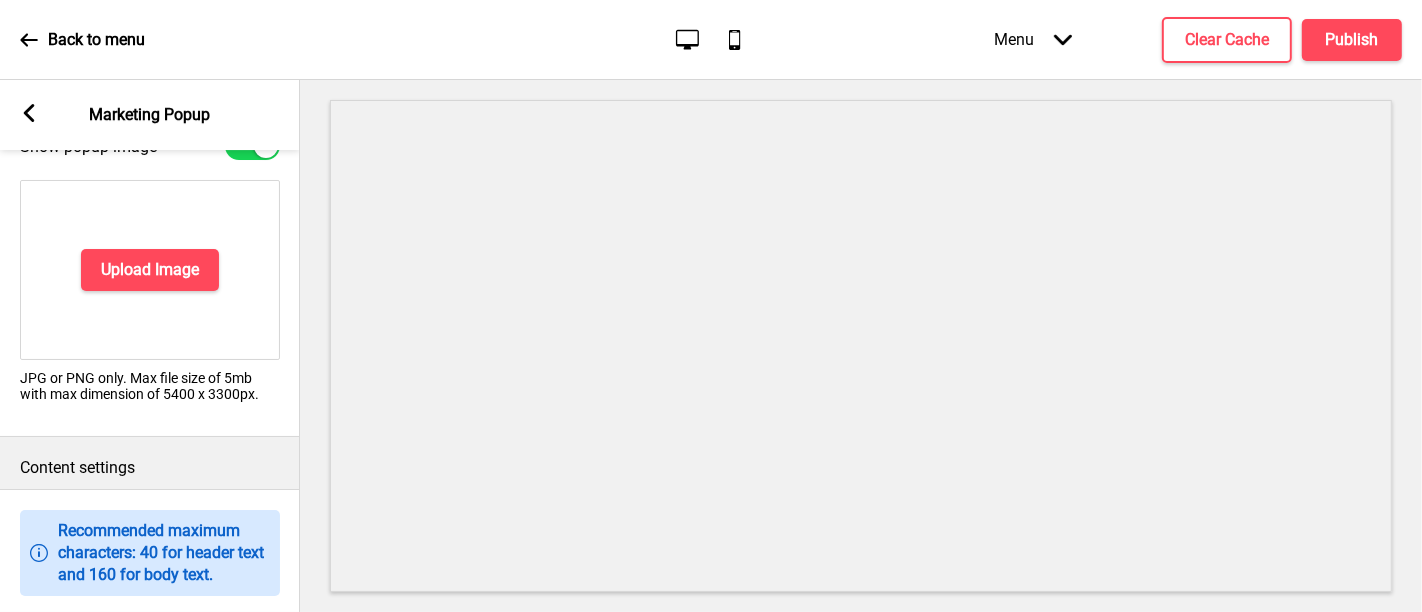 scroll, scrollTop: 1111, scrollLeft: 0, axis: vertical 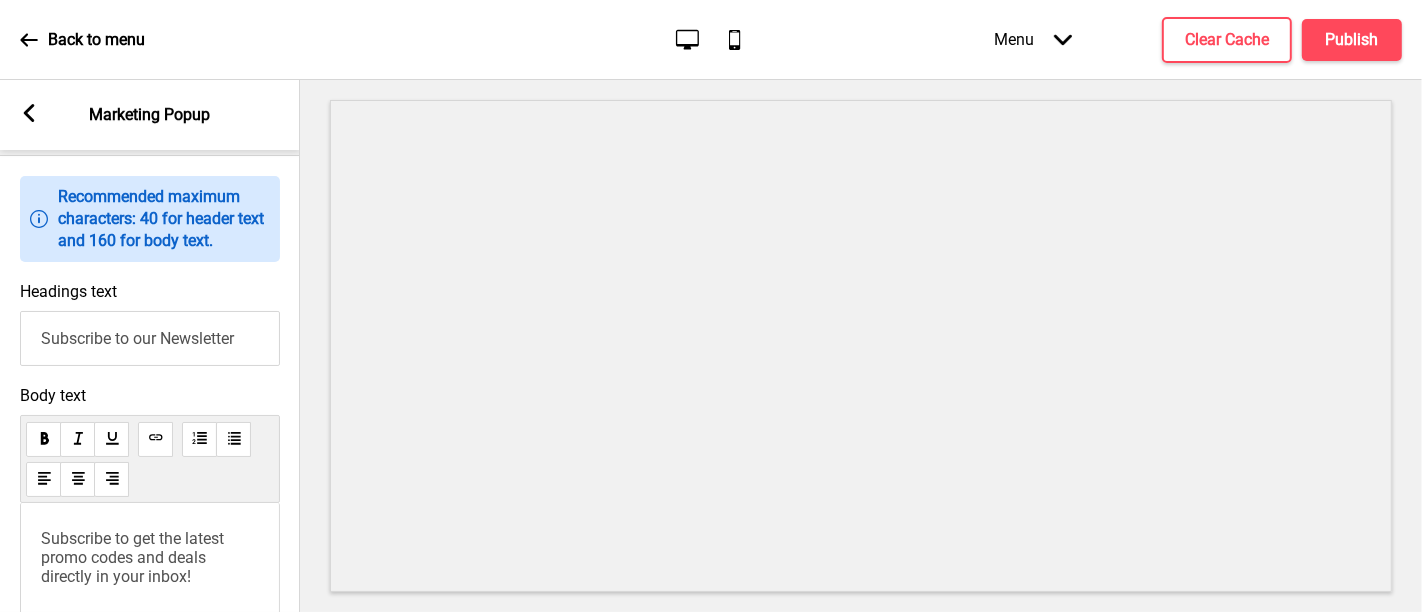 drag, startPoint x: 213, startPoint y: 358, endPoint x: 0, endPoint y: 330, distance: 214.83249 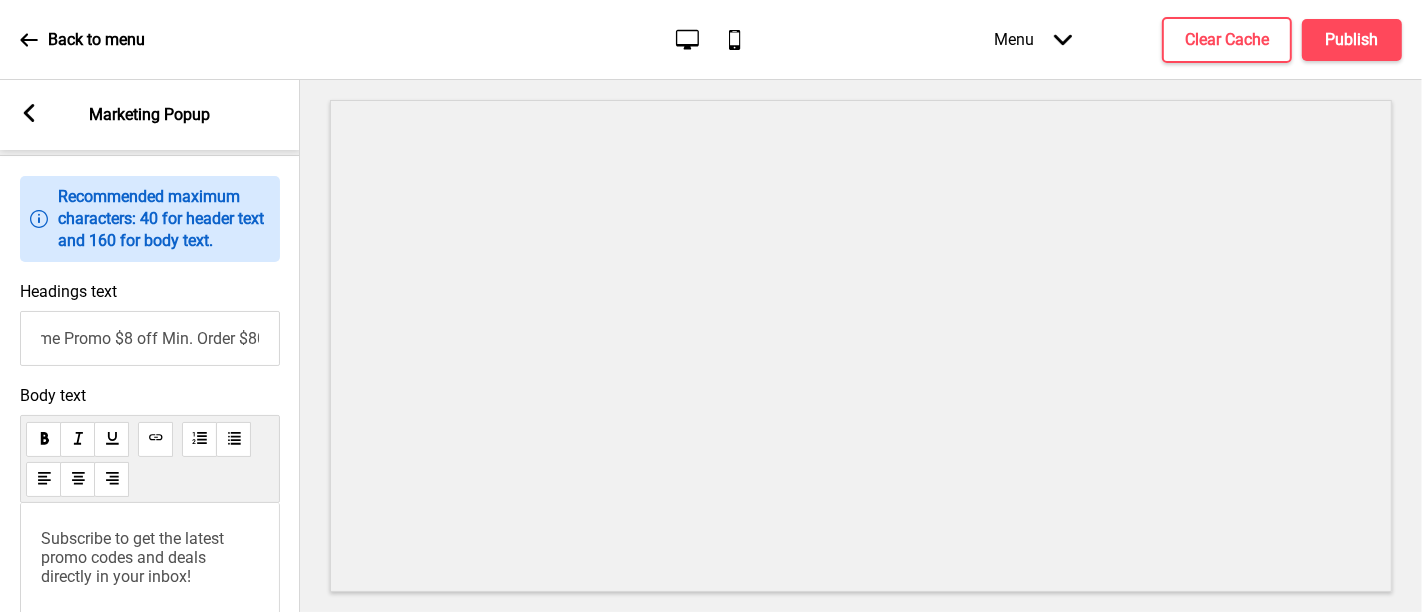 scroll, scrollTop: 0, scrollLeft: 56, axis: horizontal 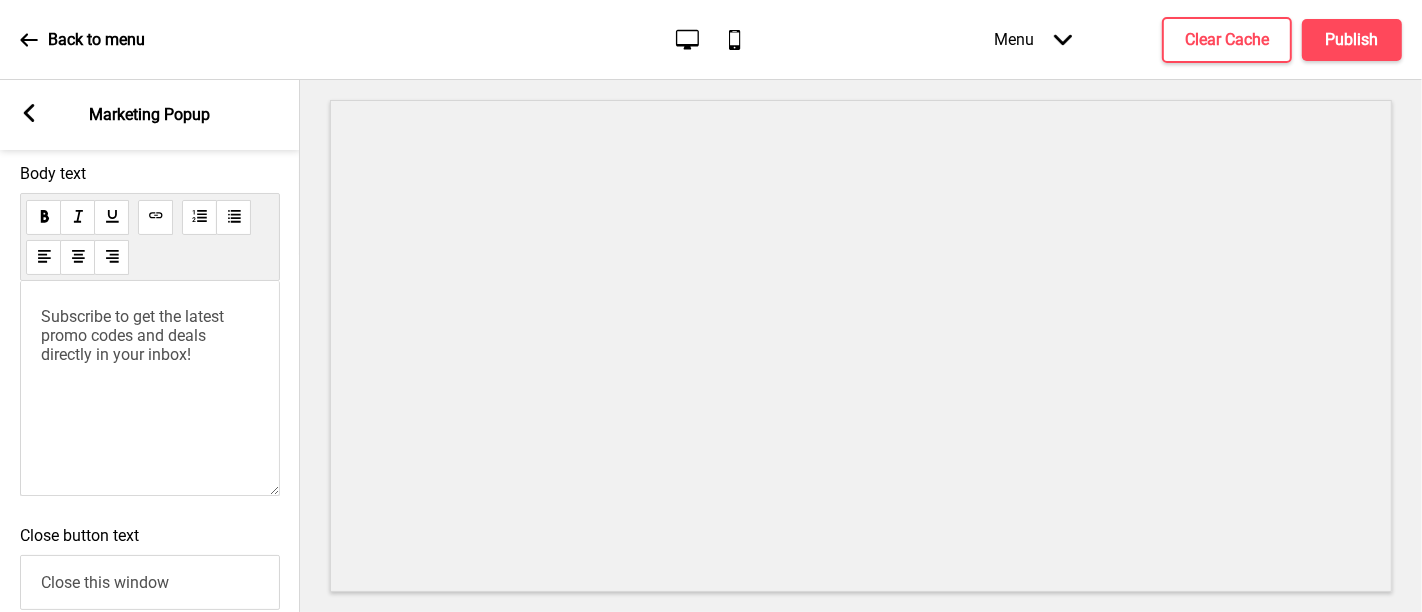 type on "First-time Promo $8 off Min. Order $80" 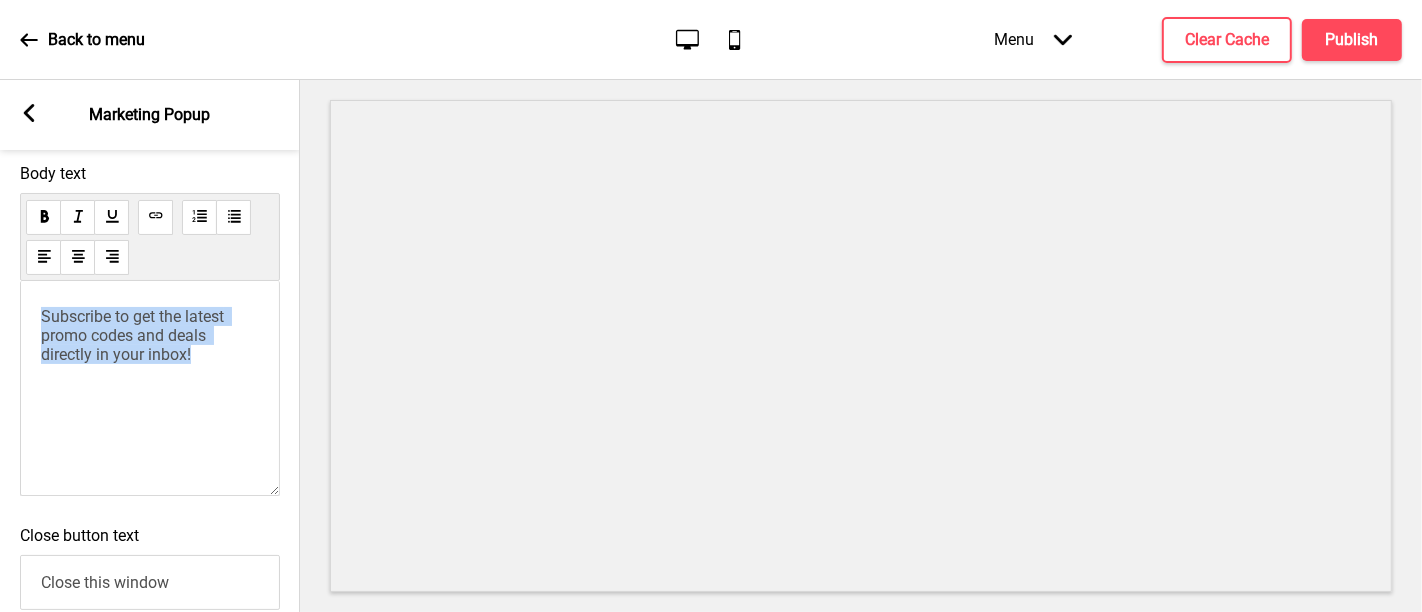 drag, startPoint x: 213, startPoint y: 378, endPoint x: 0, endPoint y: 329, distance: 218.56349 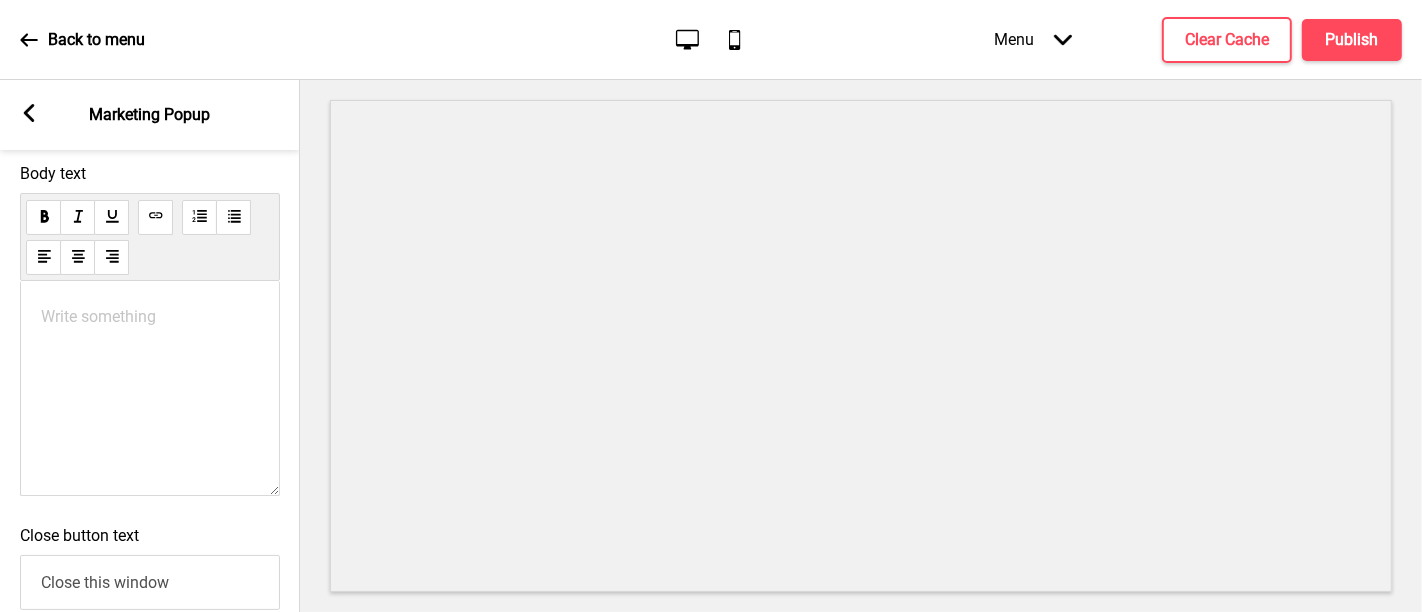 type 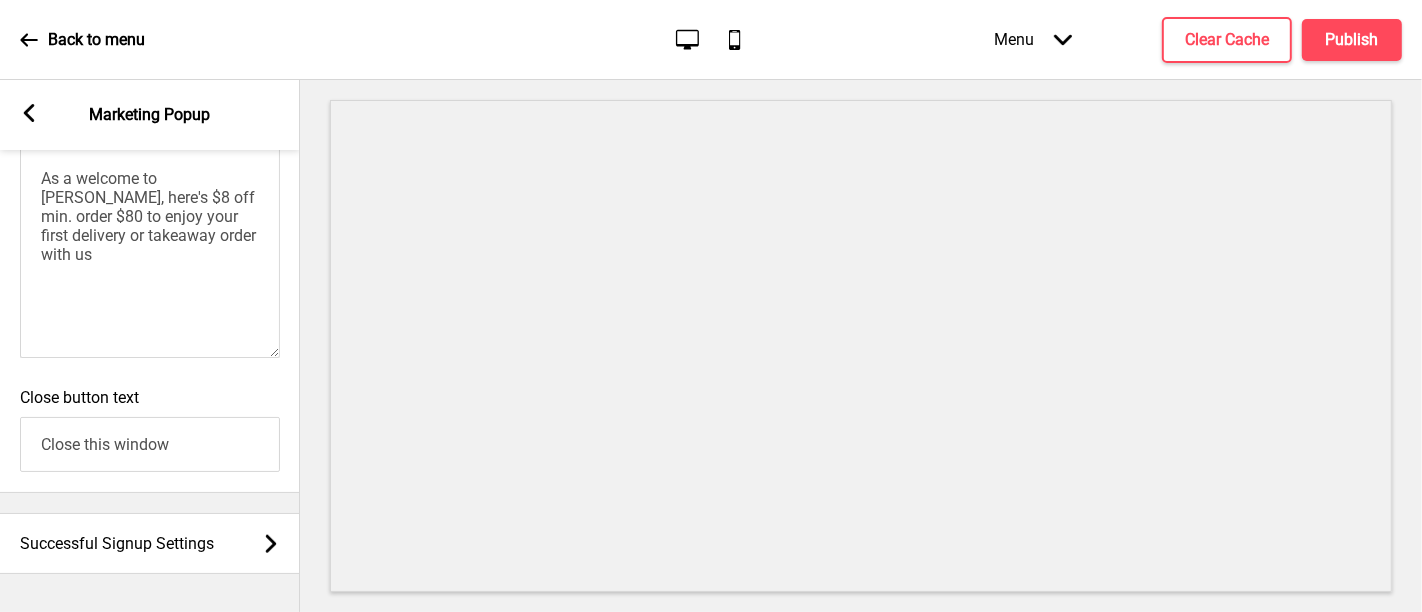 scroll, scrollTop: 1596, scrollLeft: 0, axis: vertical 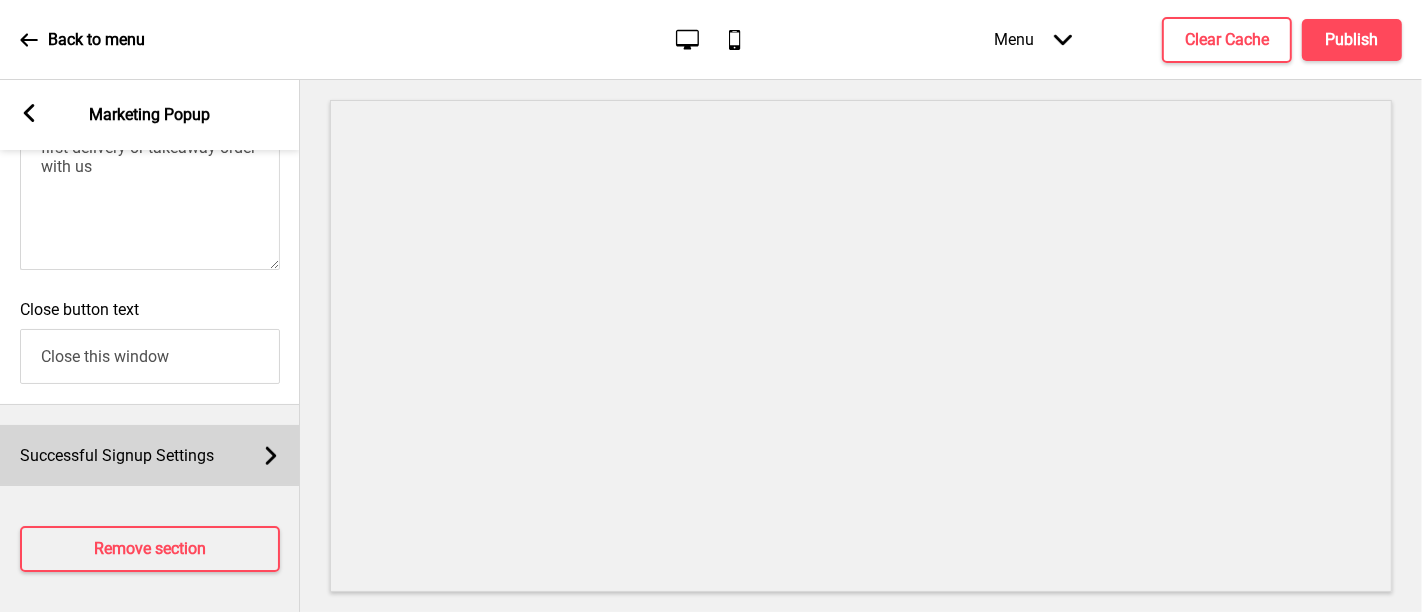click on "Successful Signup Settings Arrow right" at bounding box center [150, 455] 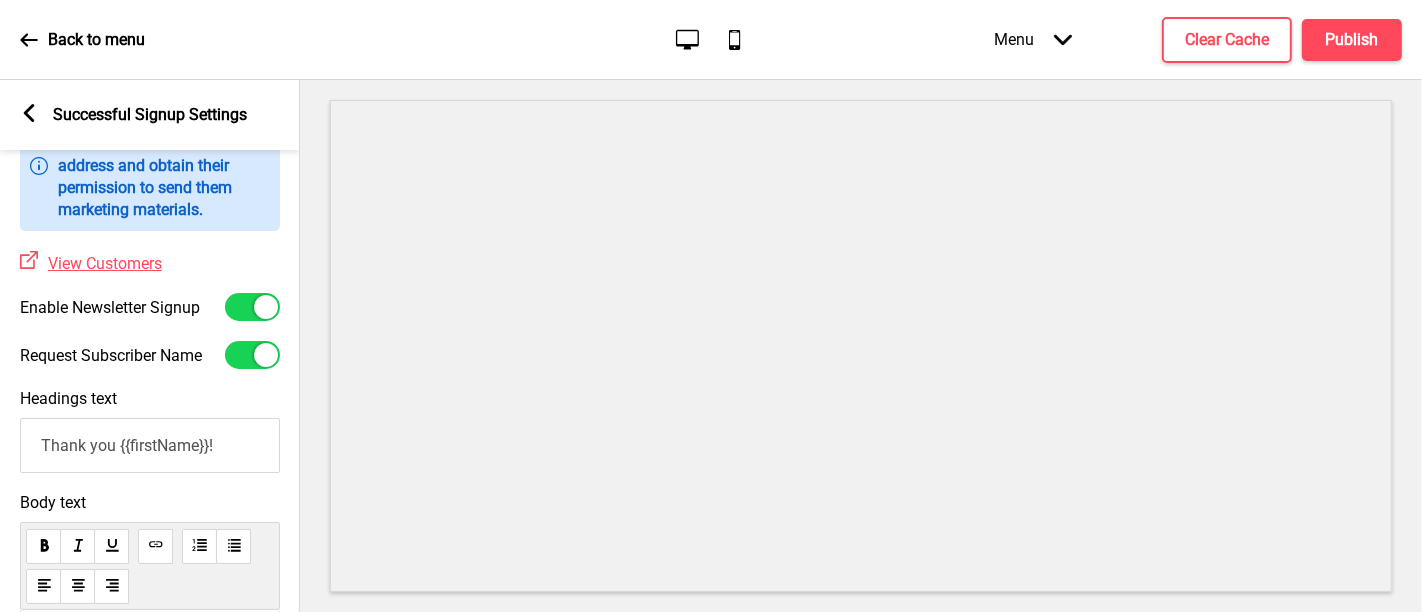 scroll, scrollTop: 0, scrollLeft: 0, axis: both 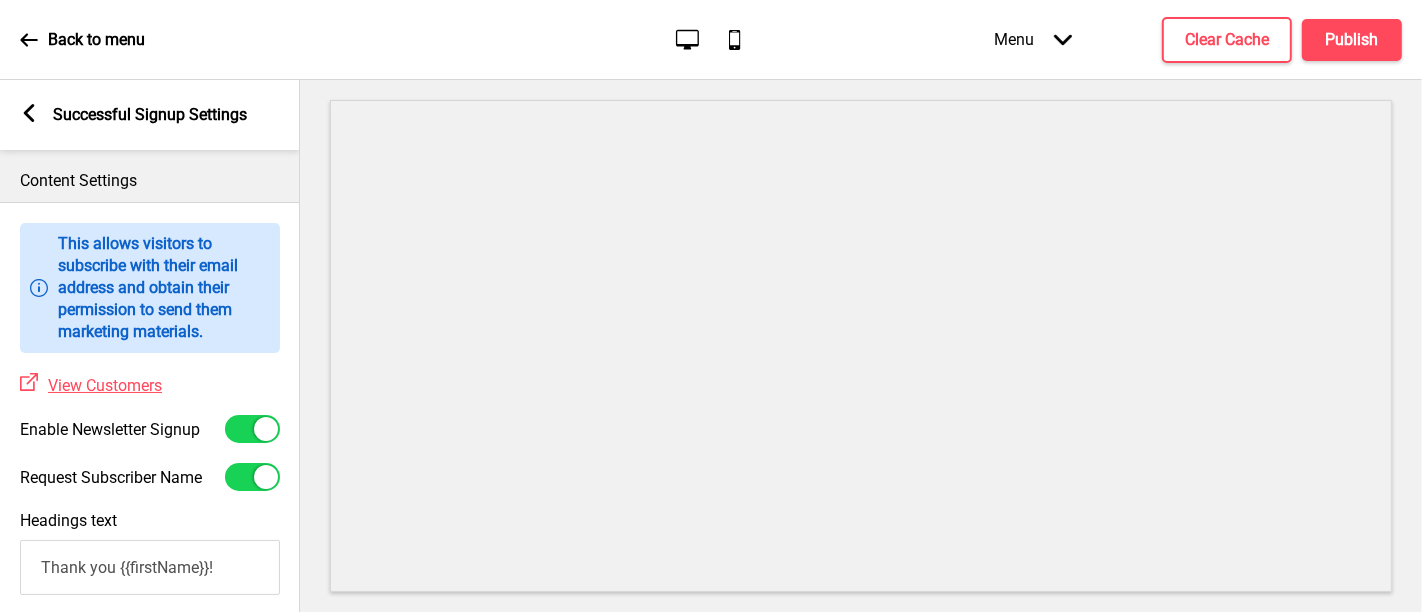 drag, startPoint x: 242, startPoint y: 424, endPoint x: 253, endPoint y: 456, distance: 33.83785 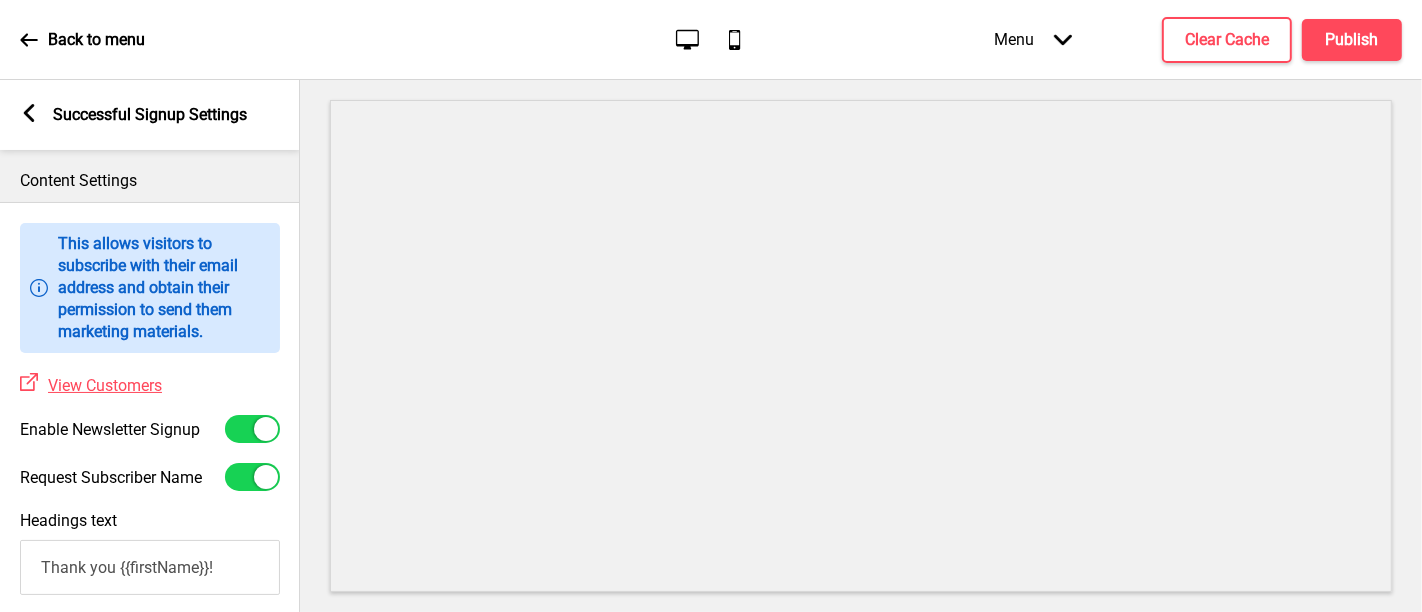 checkbox on "false" 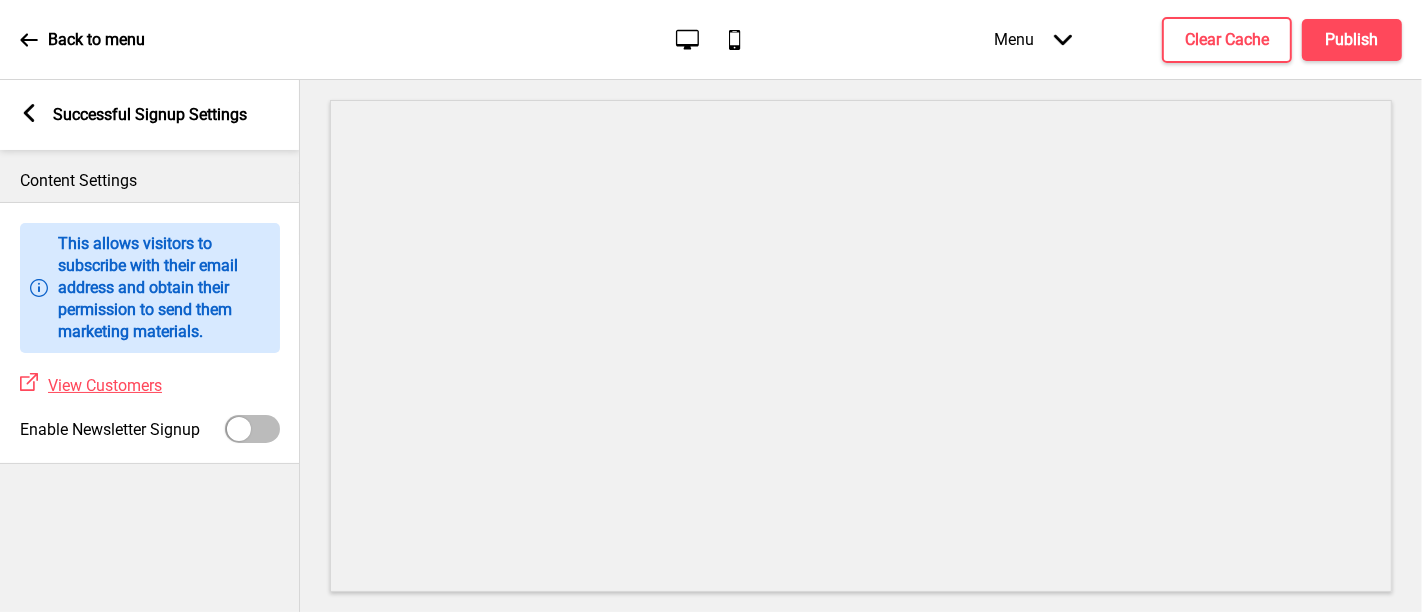 click on "Headings text Thank you {{firstName}}!" at bounding box center [150, 505] 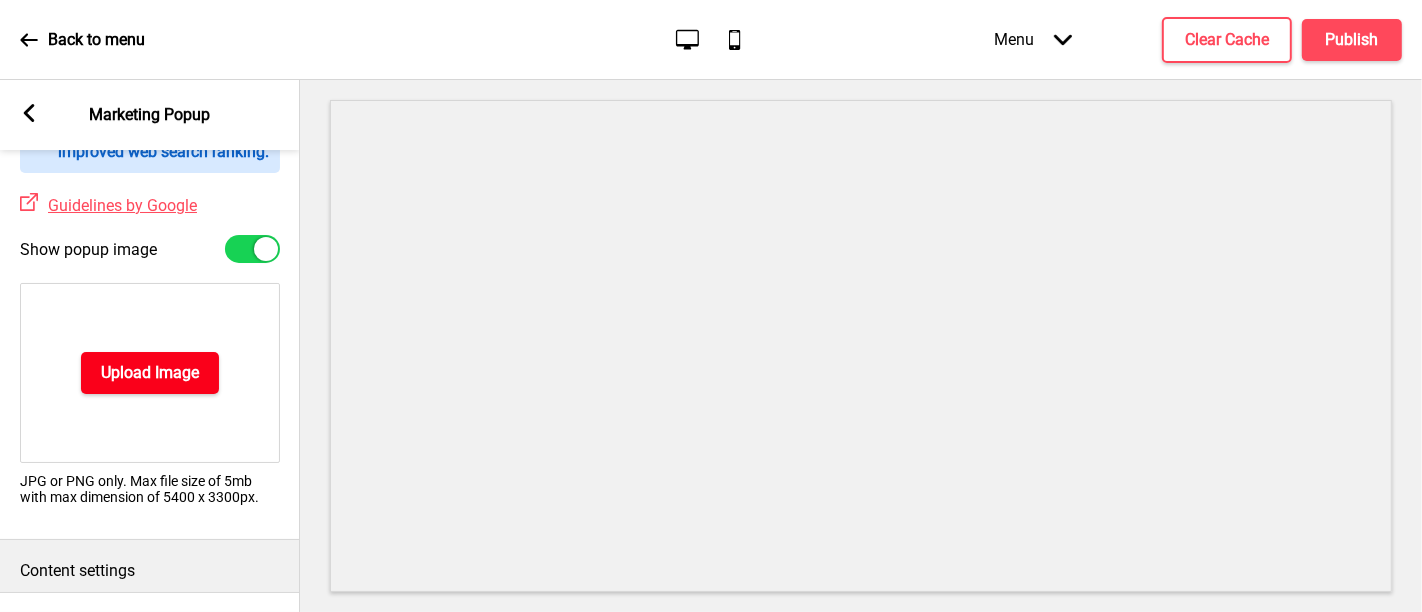 scroll, scrollTop: 596, scrollLeft: 0, axis: vertical 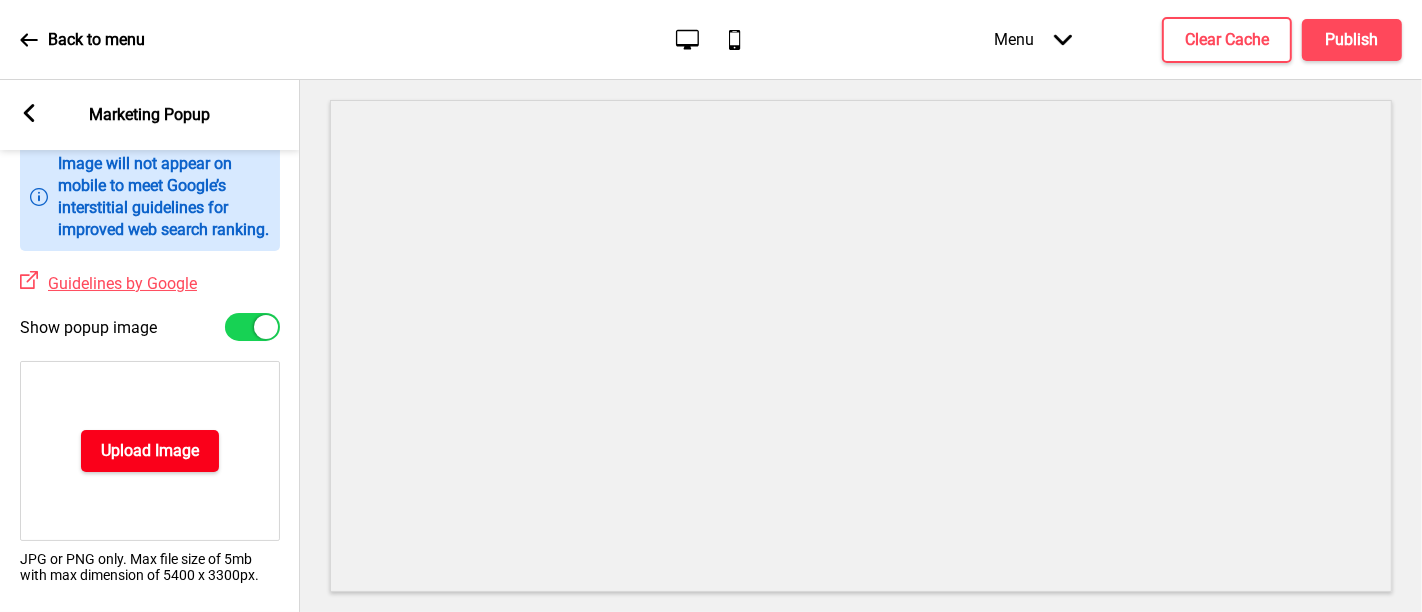 click on "Upload Image" at bounding box center [150, 451] 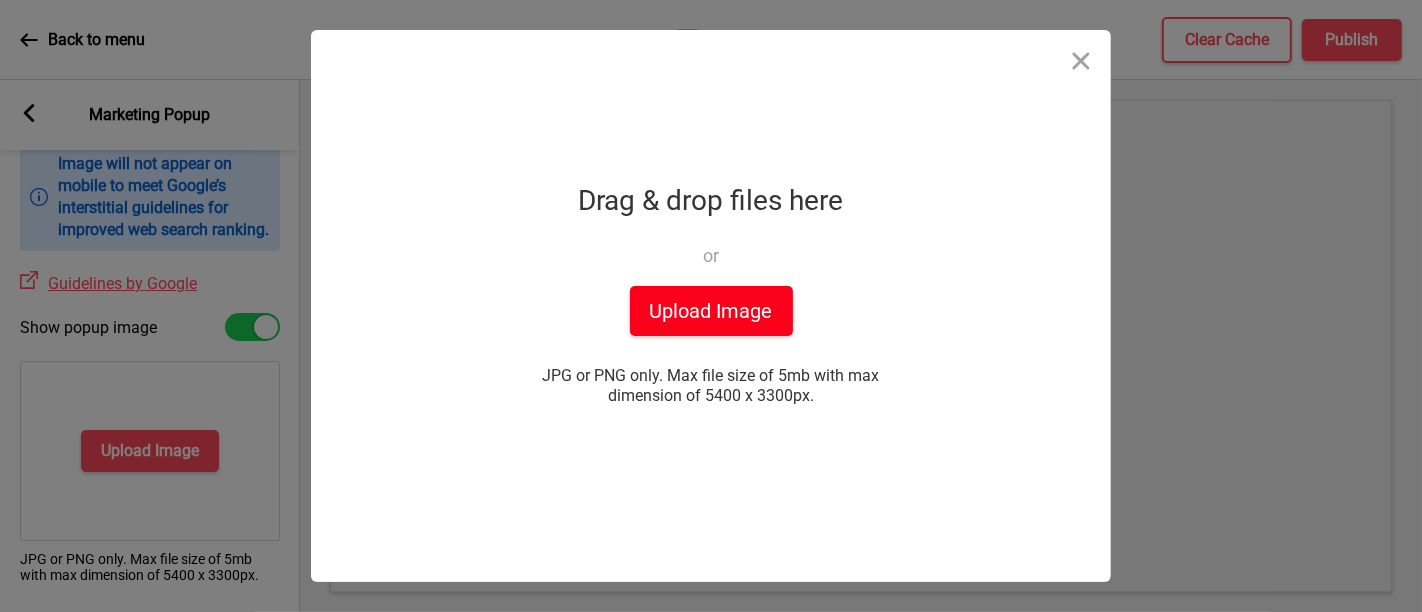 click on "Upload Image" at bounding box center (711, 311) 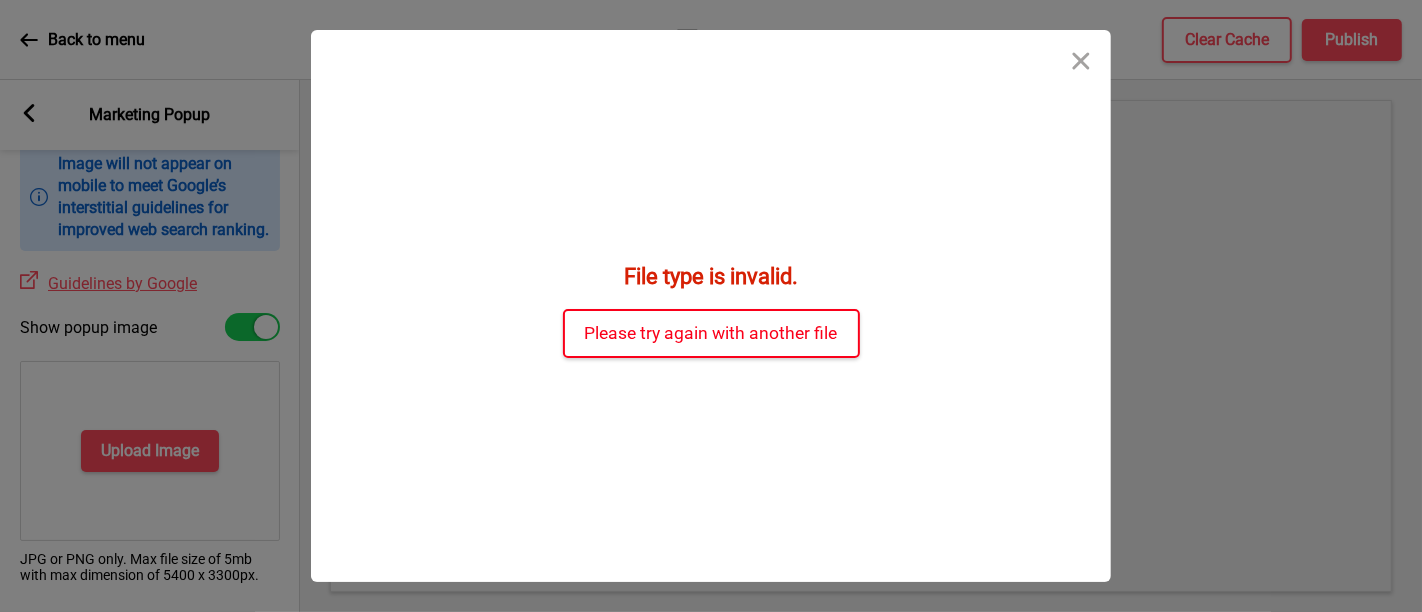 drag, startPoint x: 783, startPoint y: 330, endPoint x: 854, endPoint y: 307, distance: 74.63243 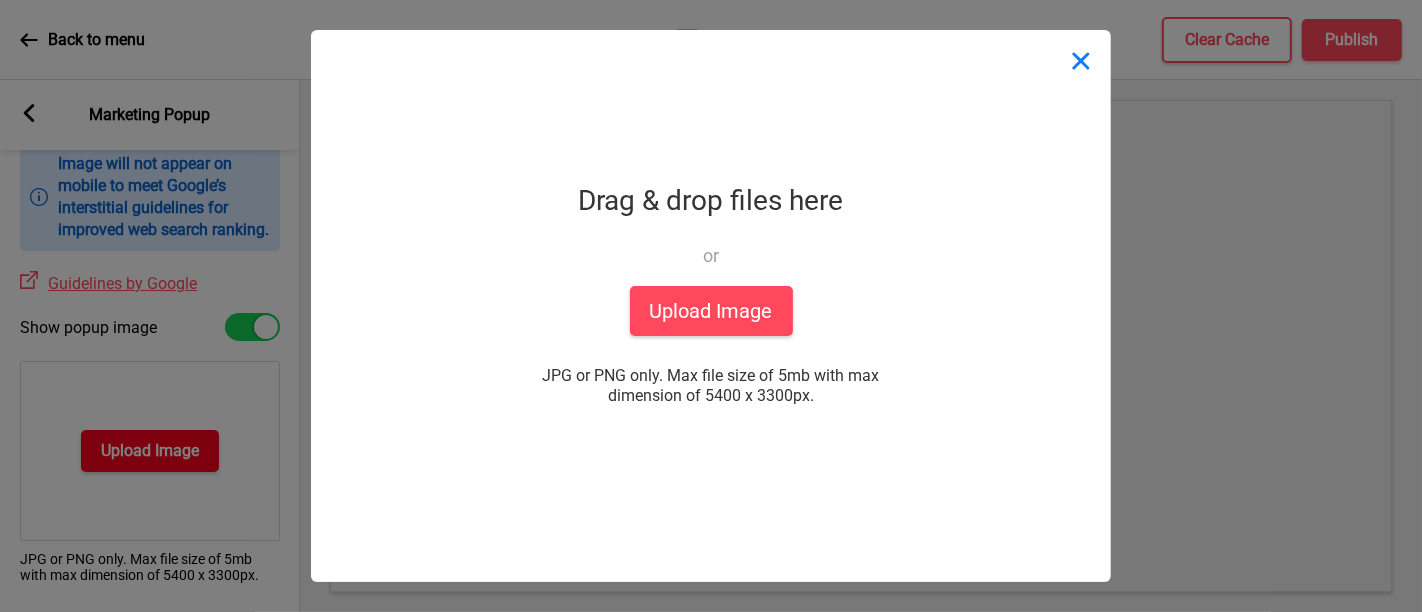 type 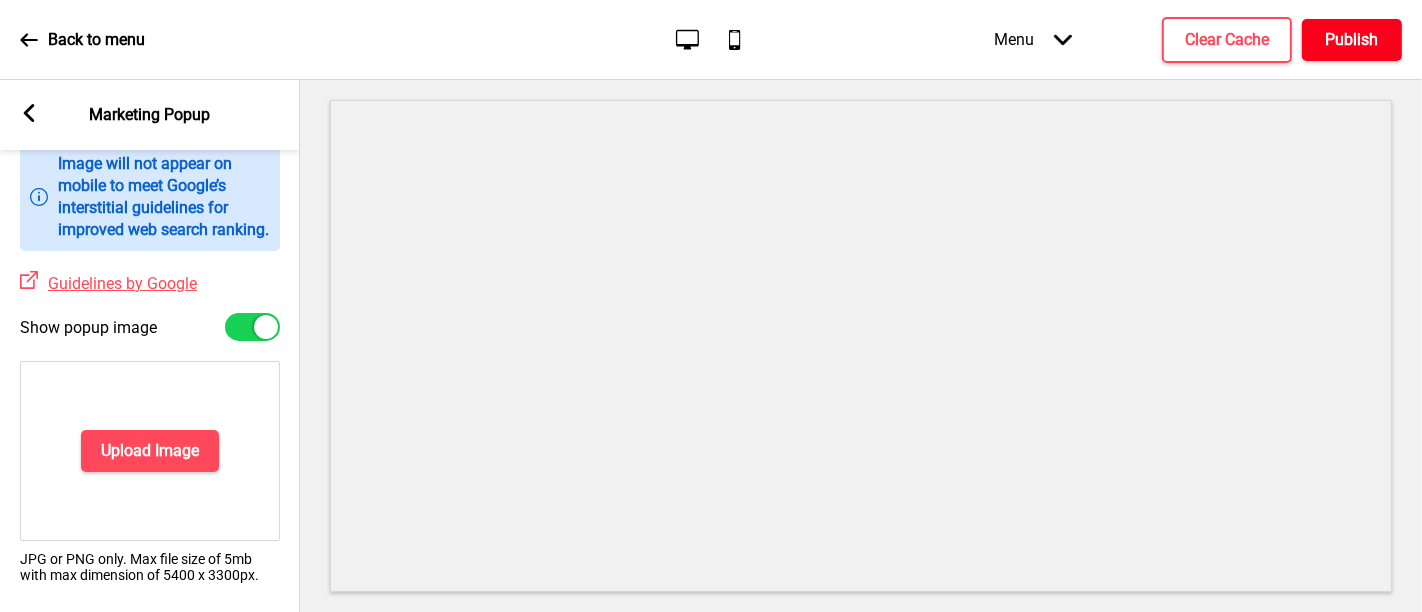 click on "Publish" at bounding box center [1352, 40] 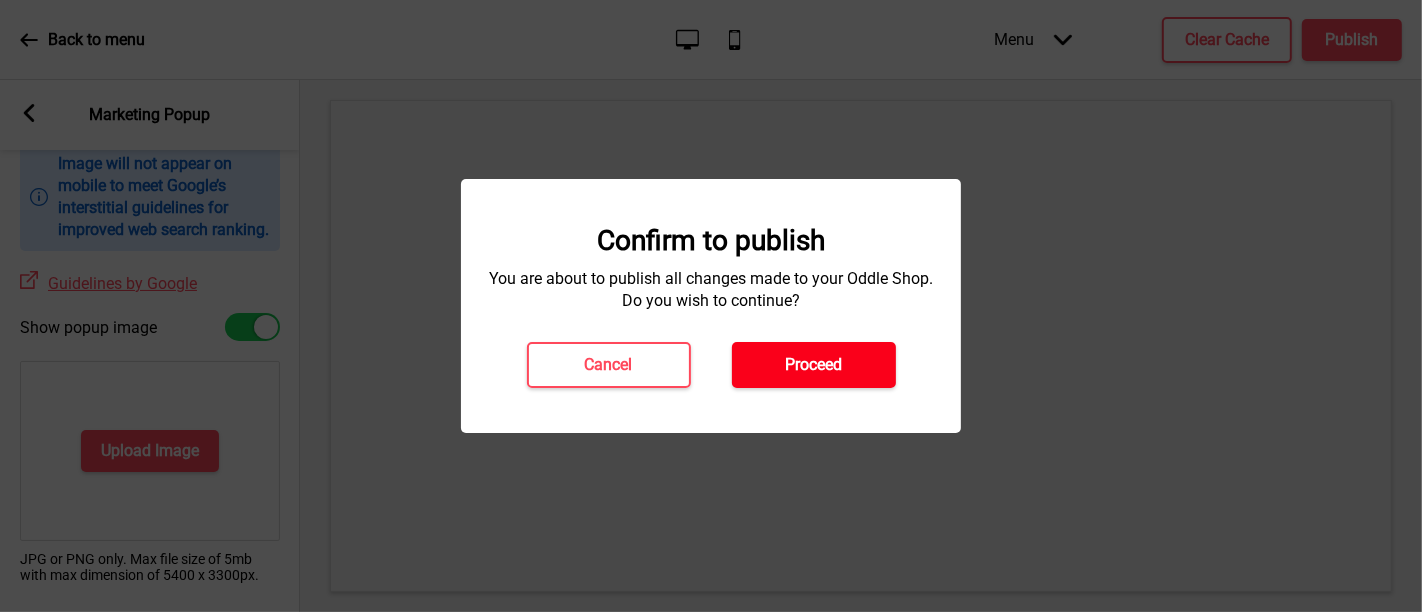 click on "Proceed" at bounding box center (814, 365) 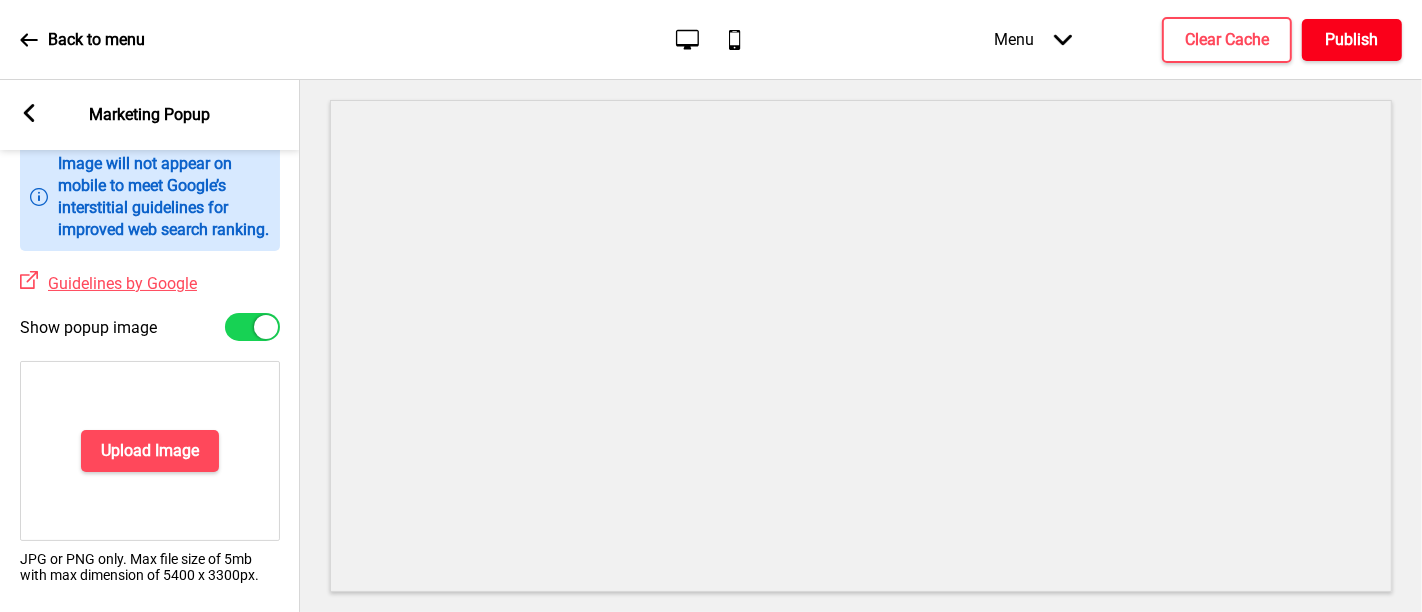 click on "Publish" at bounding box center [1352, 40] 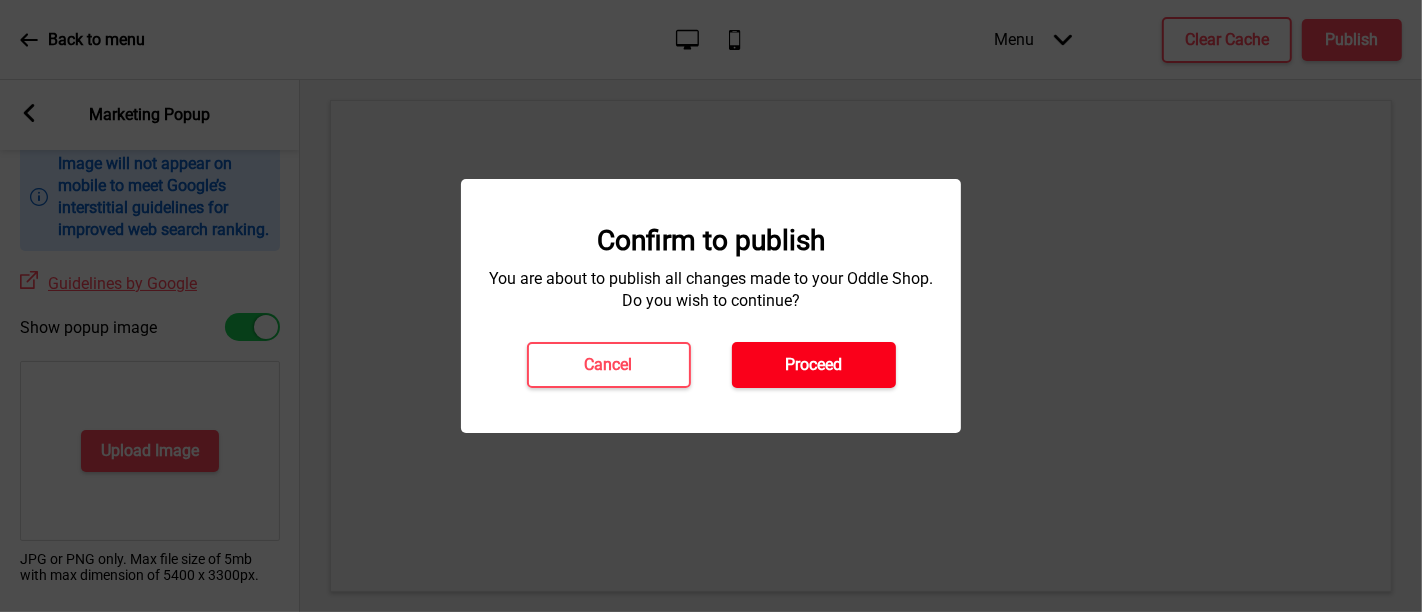 click on "Proceed" at bounding box center (813, 365) 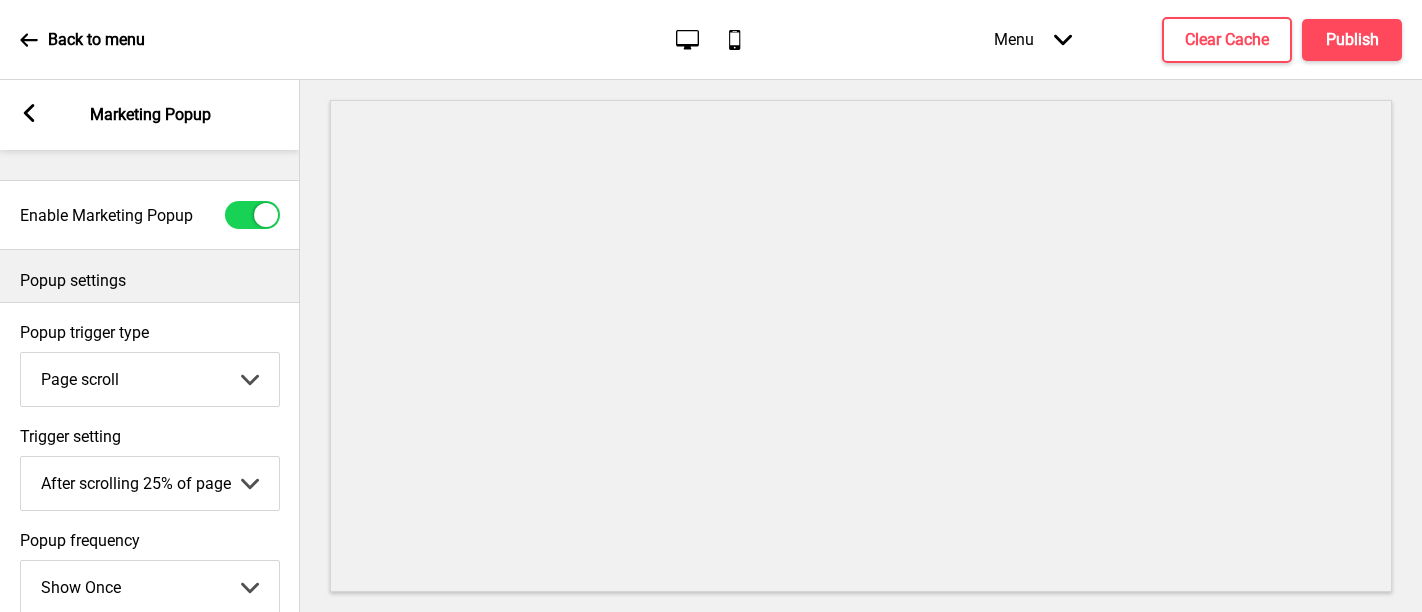 scroll, scrollTop: 0, scrollLeft: 0, axis: both 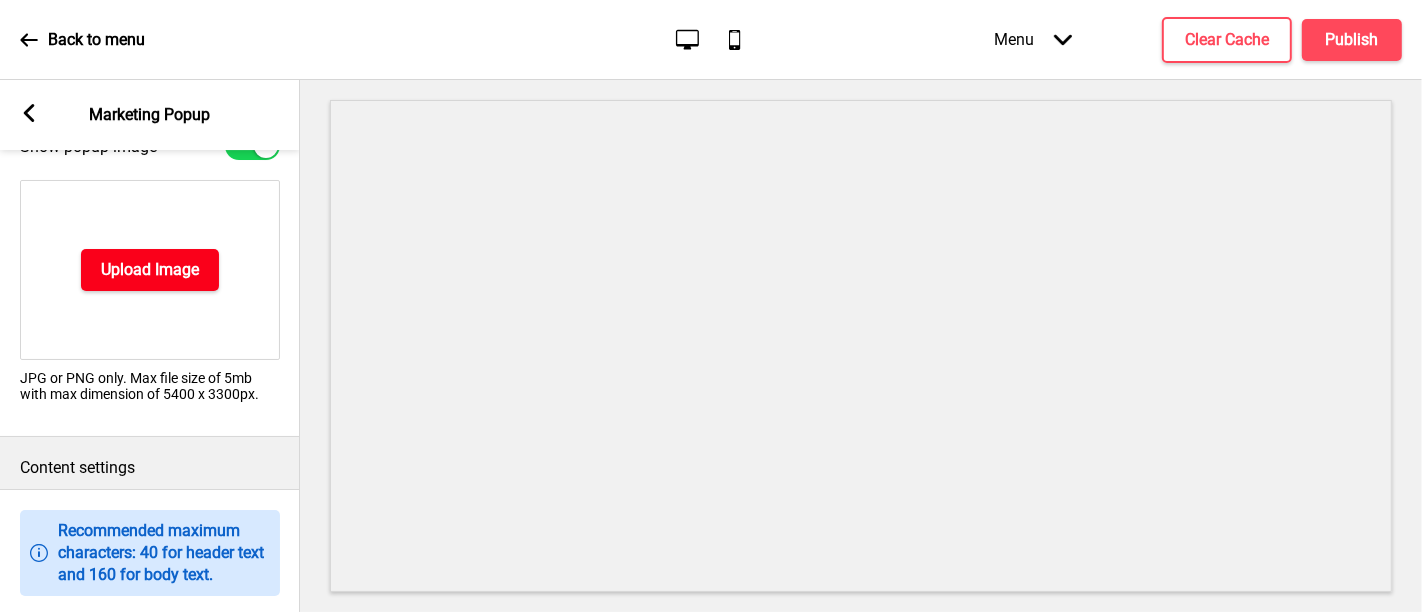 click on "Upload Image" at bounding box center [150, 270] 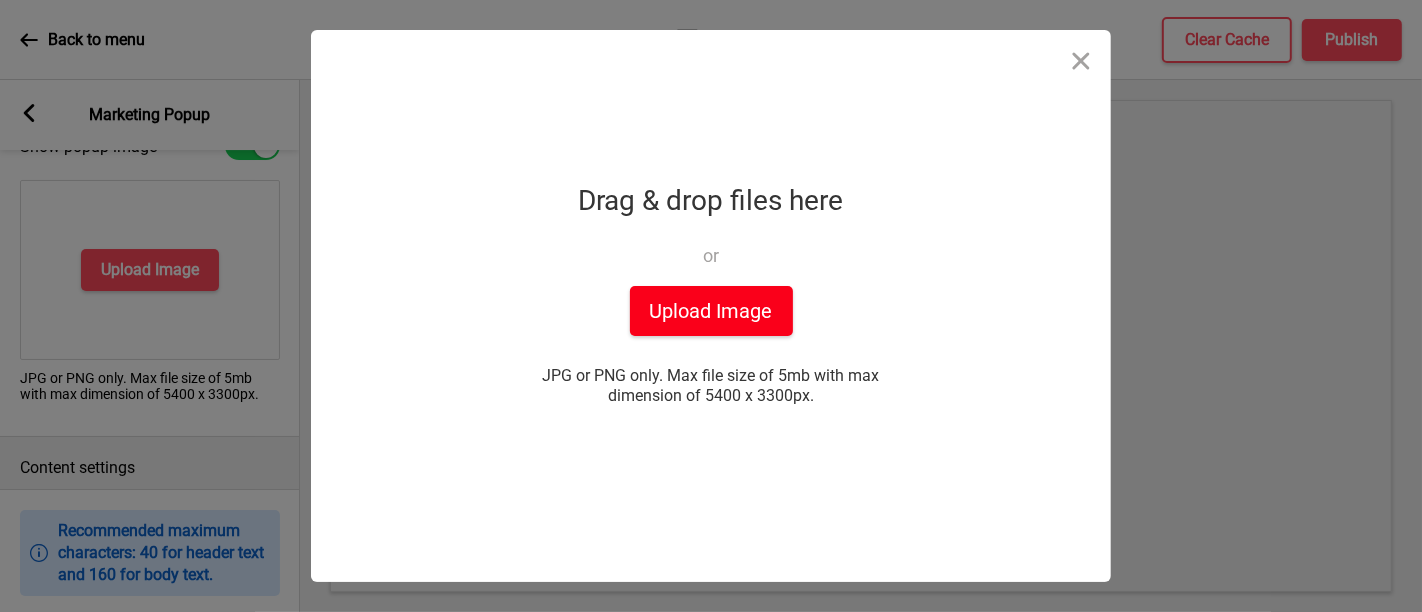 click on "Upload Image" at bounding box center (711, 311) 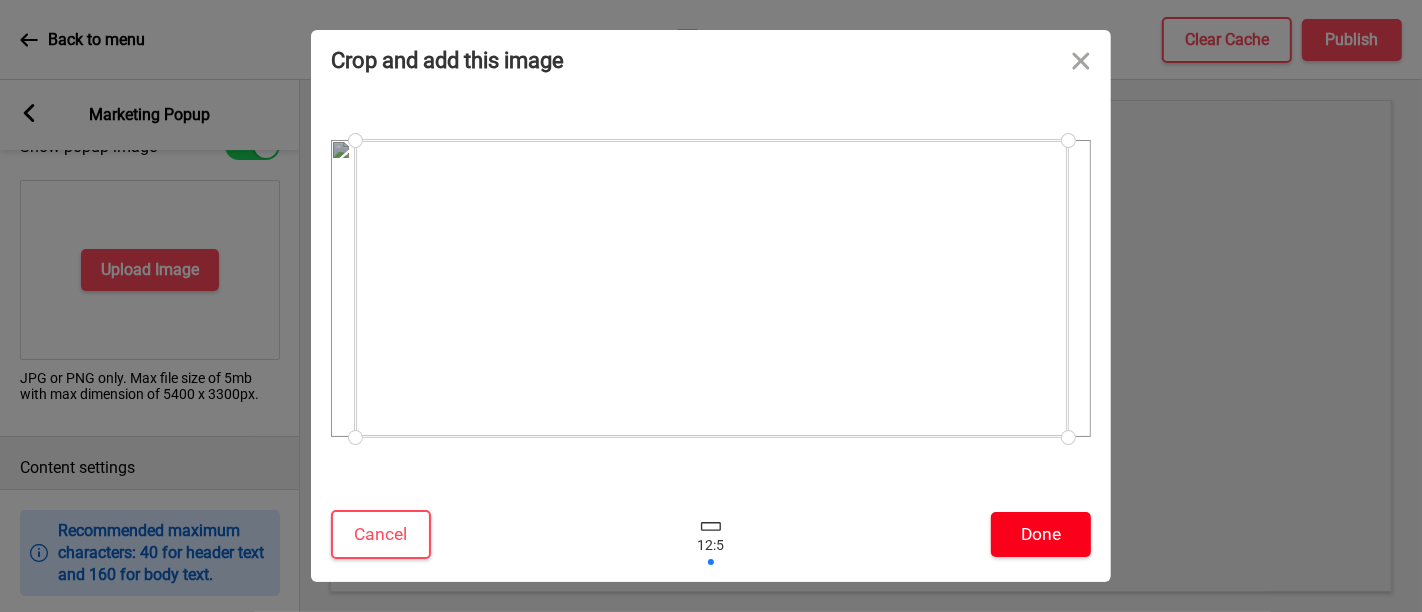click on "Done" at bounding box center (1041, 534) 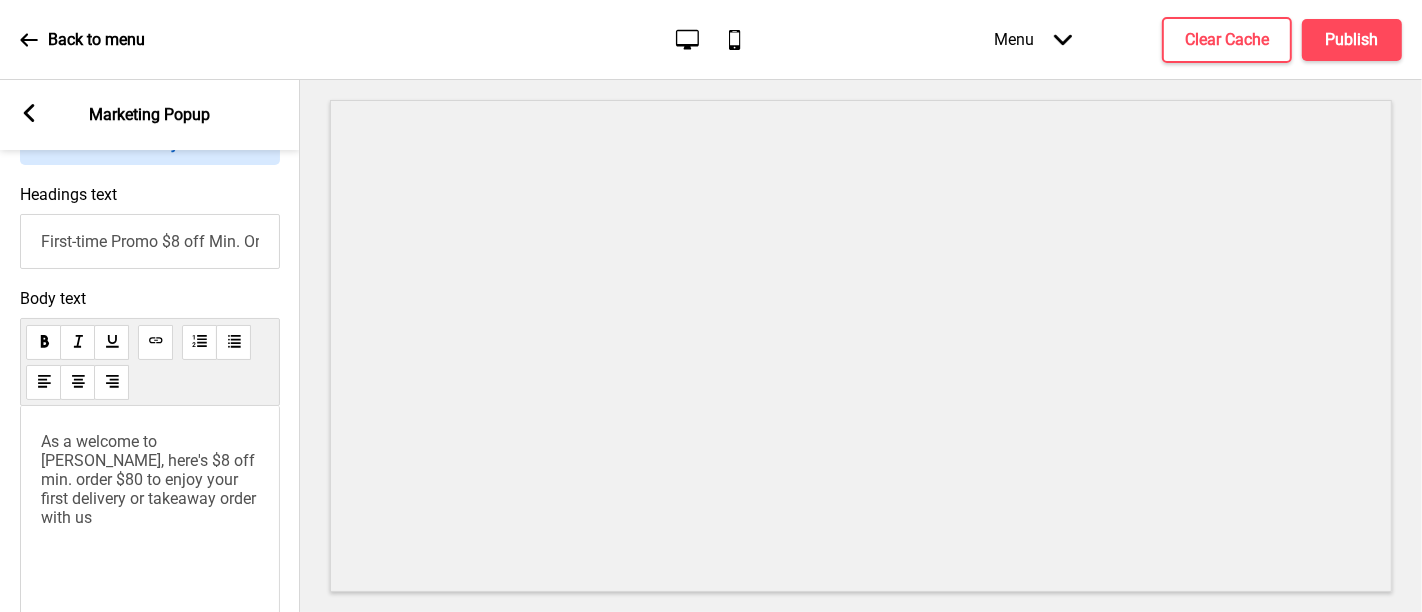 scroll, scrollTop: 1333, scrollLeft: 0, axis: vertical 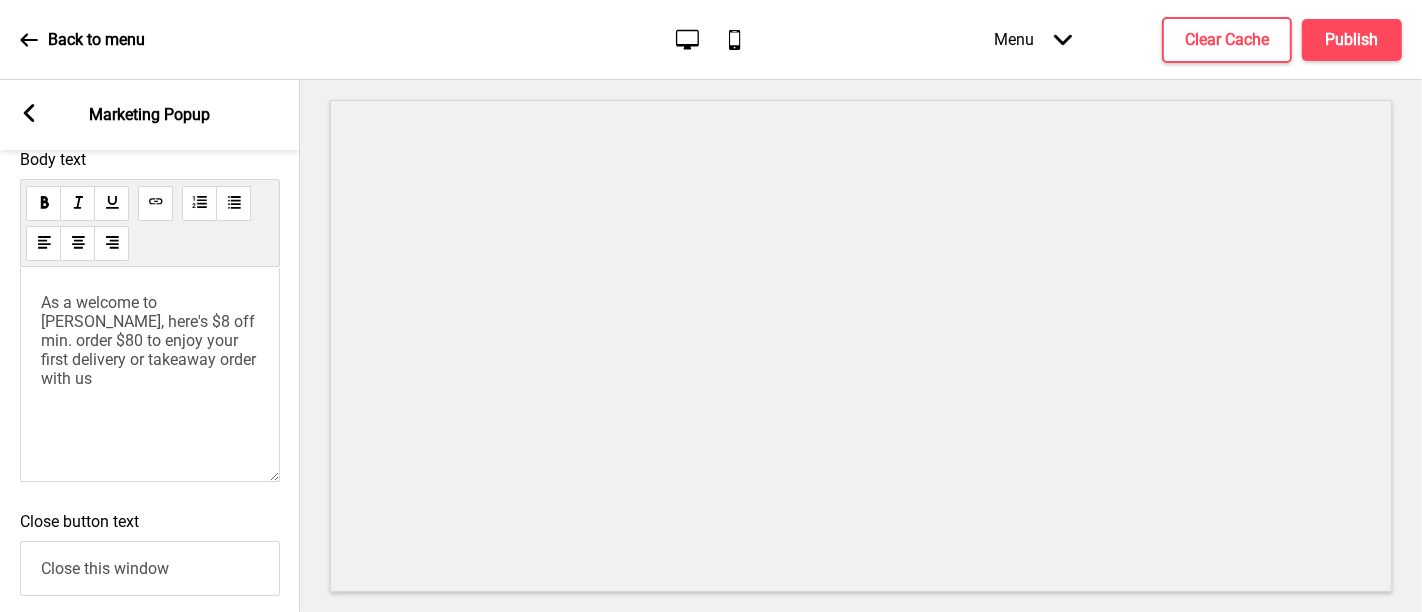 click on "As a welcome to [PERSON_NAME], here's $8 off min. order $80 to enjoy your first delivery or takeaway order with us" at bounding box center (150, 340) 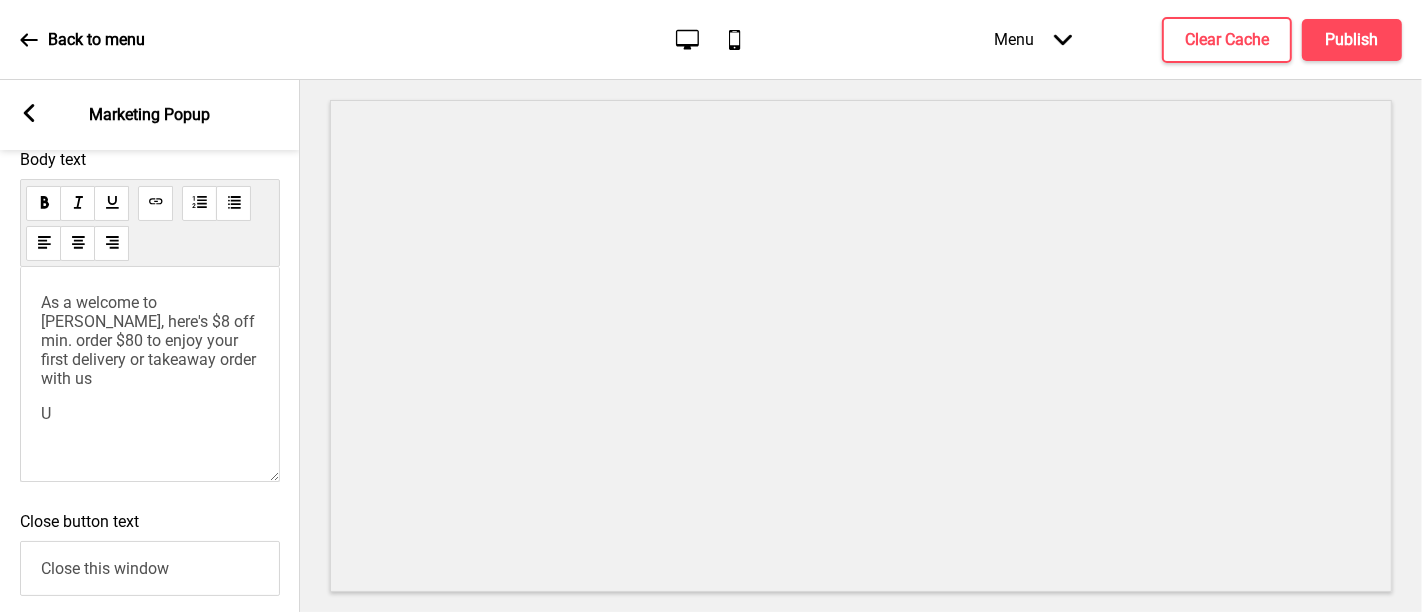 type 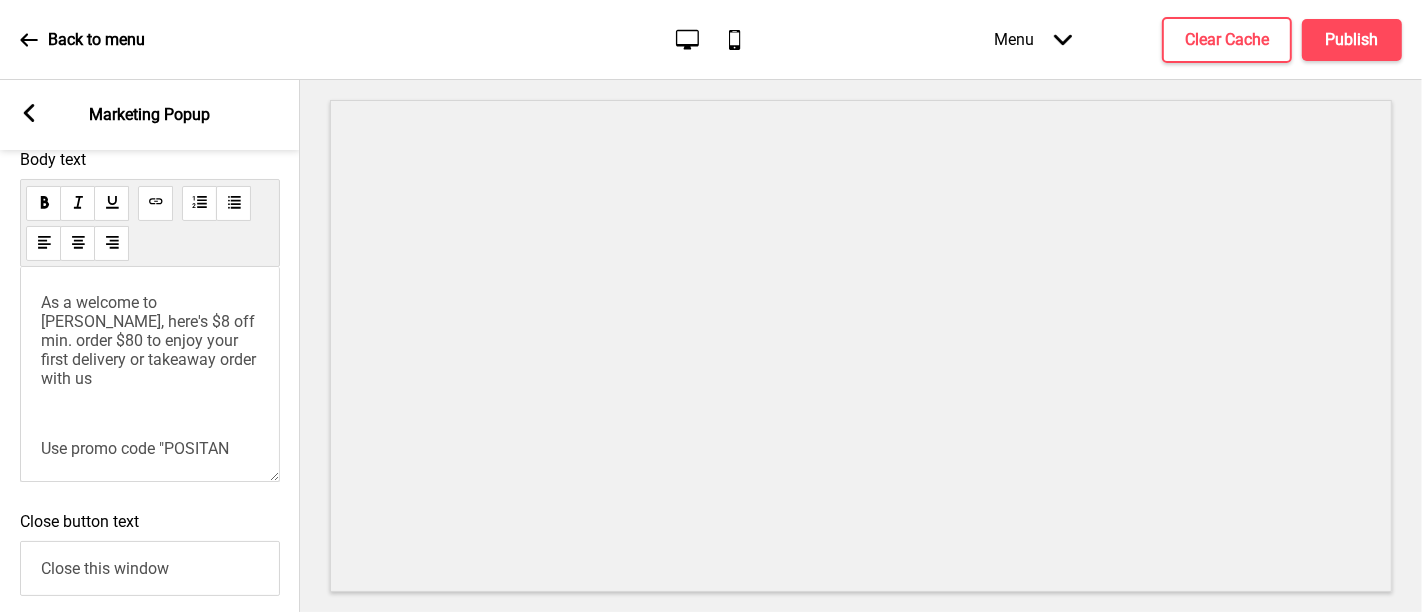 scroll, scrollTop: 9, scrollLeft: 0, axis: vertical 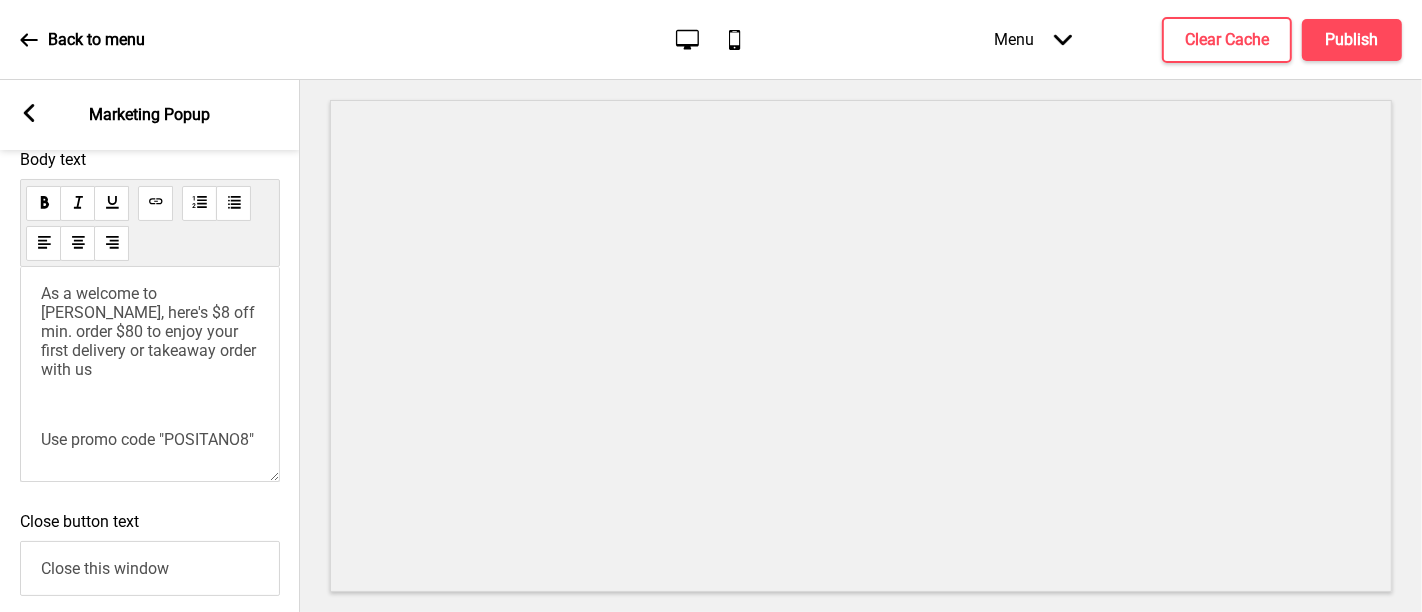 click on "As a welcome to [PERSON_NAME], here's $8 off min. order $80 to enjoy your first delivery or takeaway order with us" at bounding box center (150, 331) 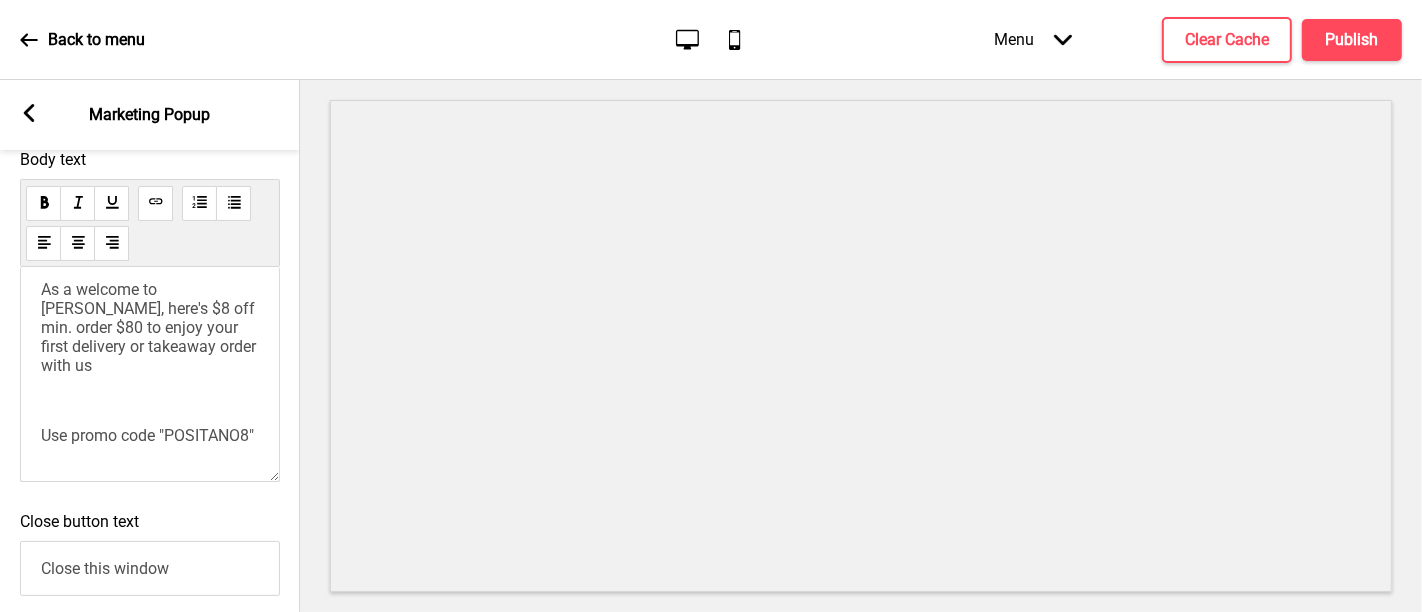 scroll, scrollTop: 82, scrollLeft: 0, axis: vertical 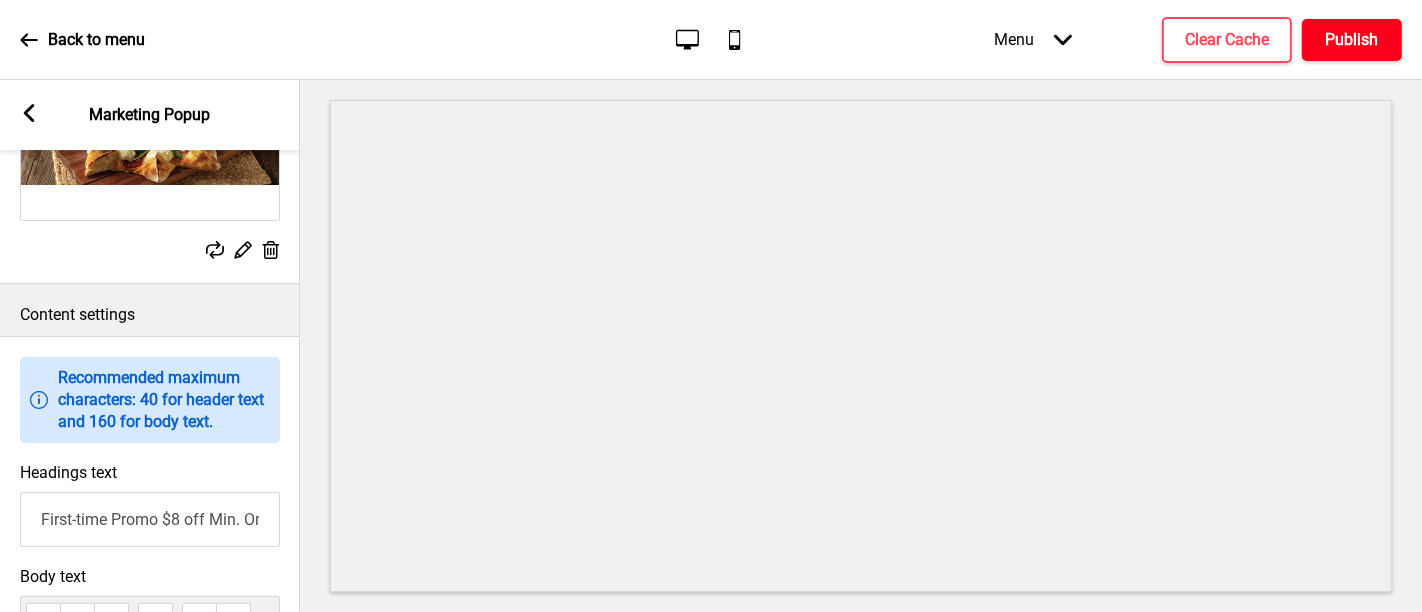 click on "Publish" at bounding box center [1352, 40] 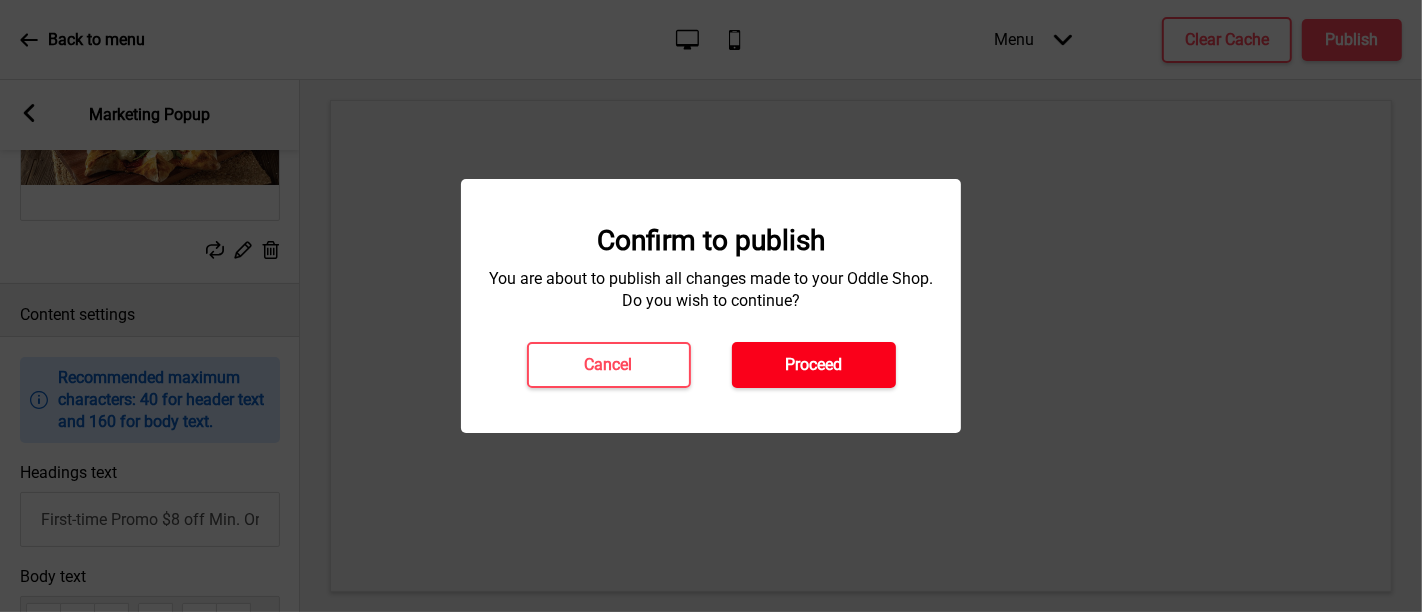 click on "Proceed" at bounding box center (814, 365) 